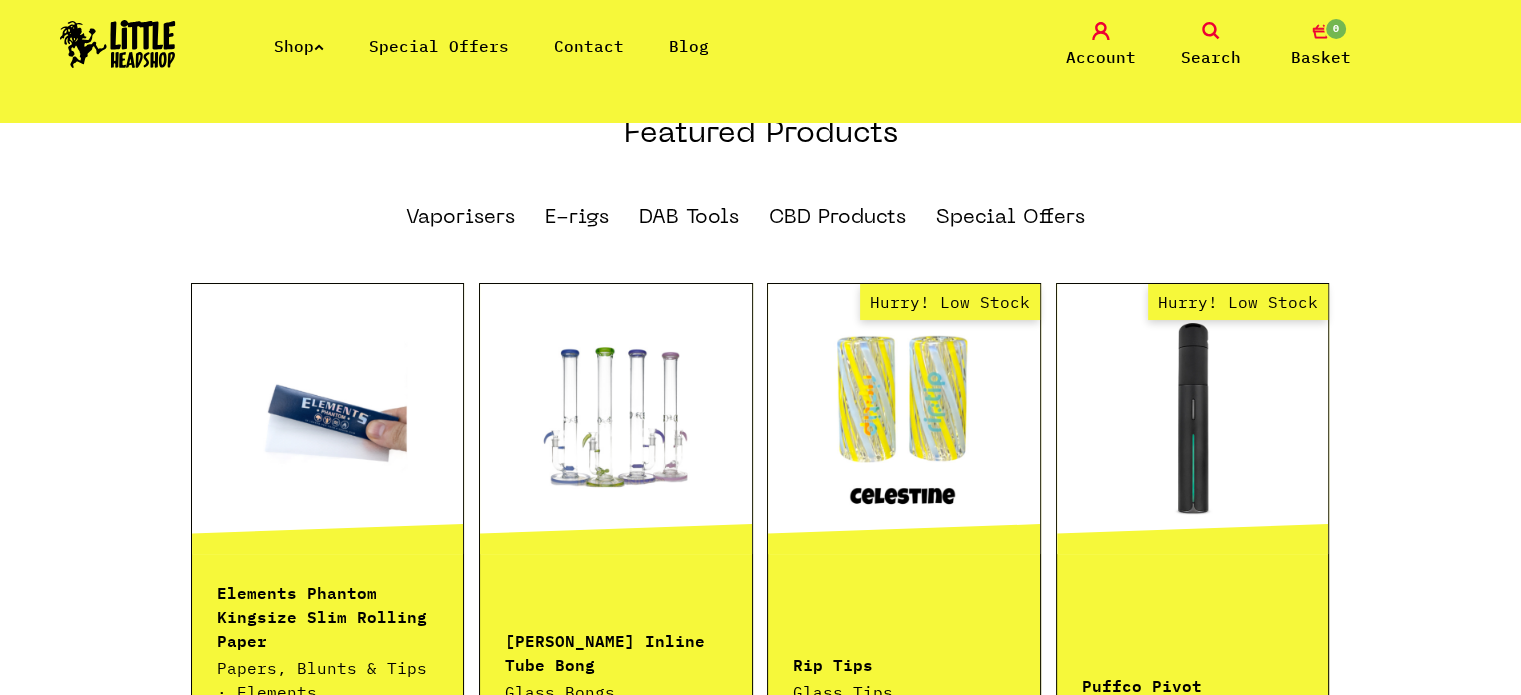 scroll, scrollTop: 1400, scrollLeft: 0, axis: vertical 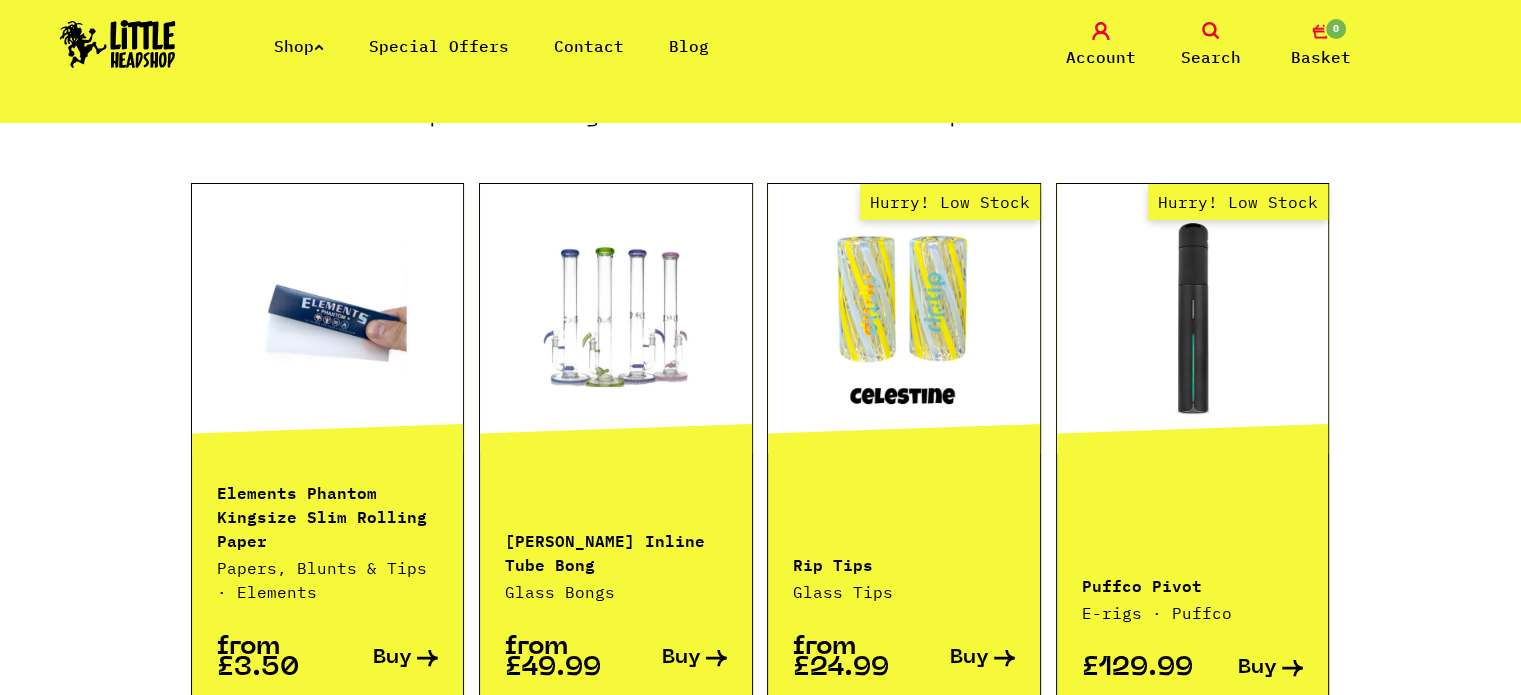 click on "Hurry! Low Stock" at bounding box center (1193, 319) 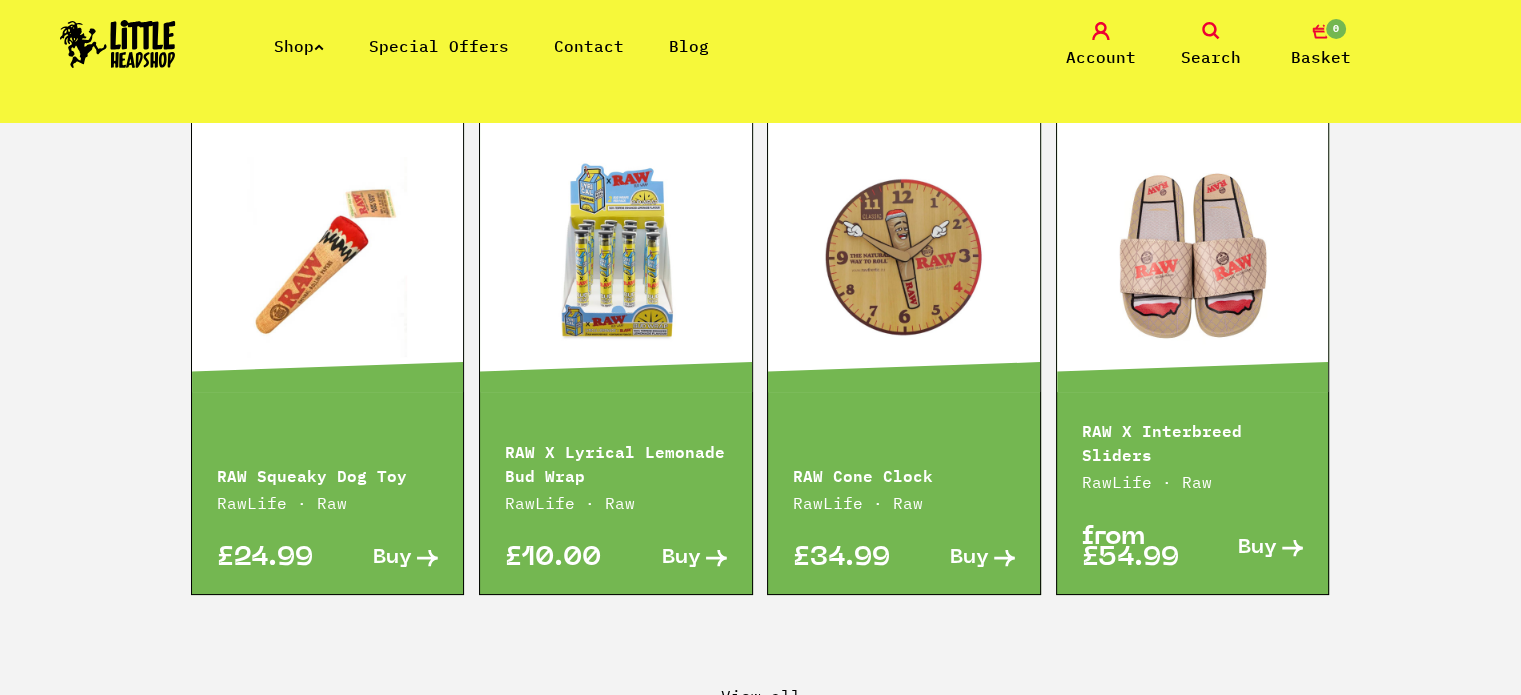 scroll, scrollTop: 3288, scrollLeft: 0, axis: vertical 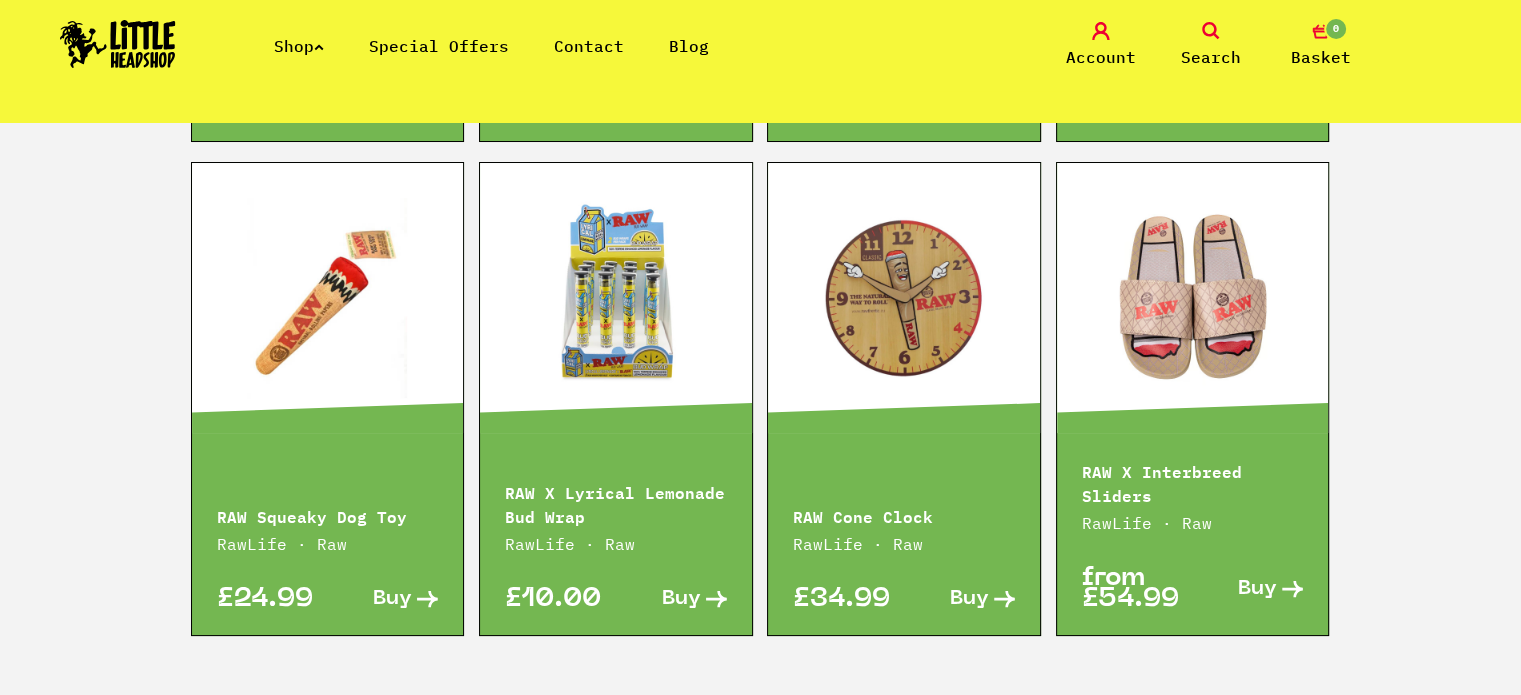 click on "Shop" at bounding box center (299, 46) 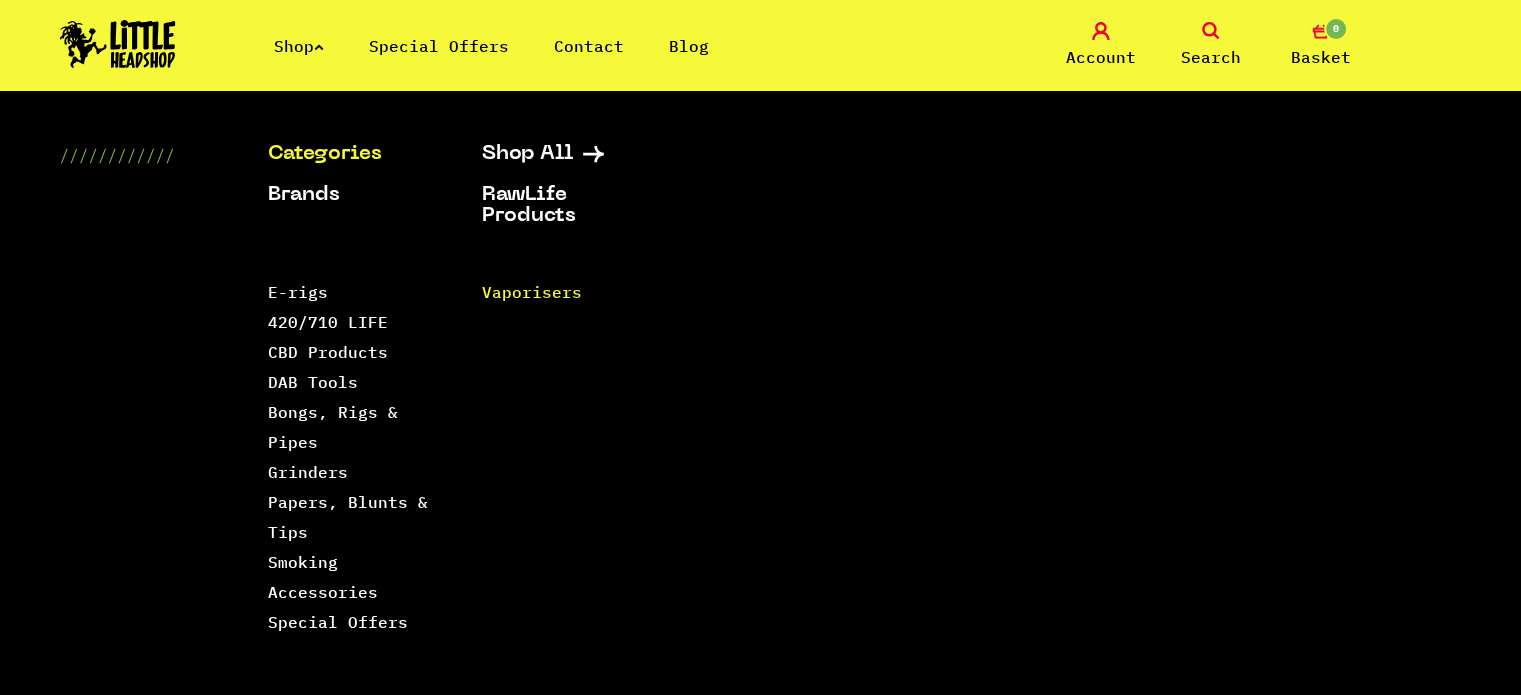 click on "Vaporisers" at bounding box center (532, 292) 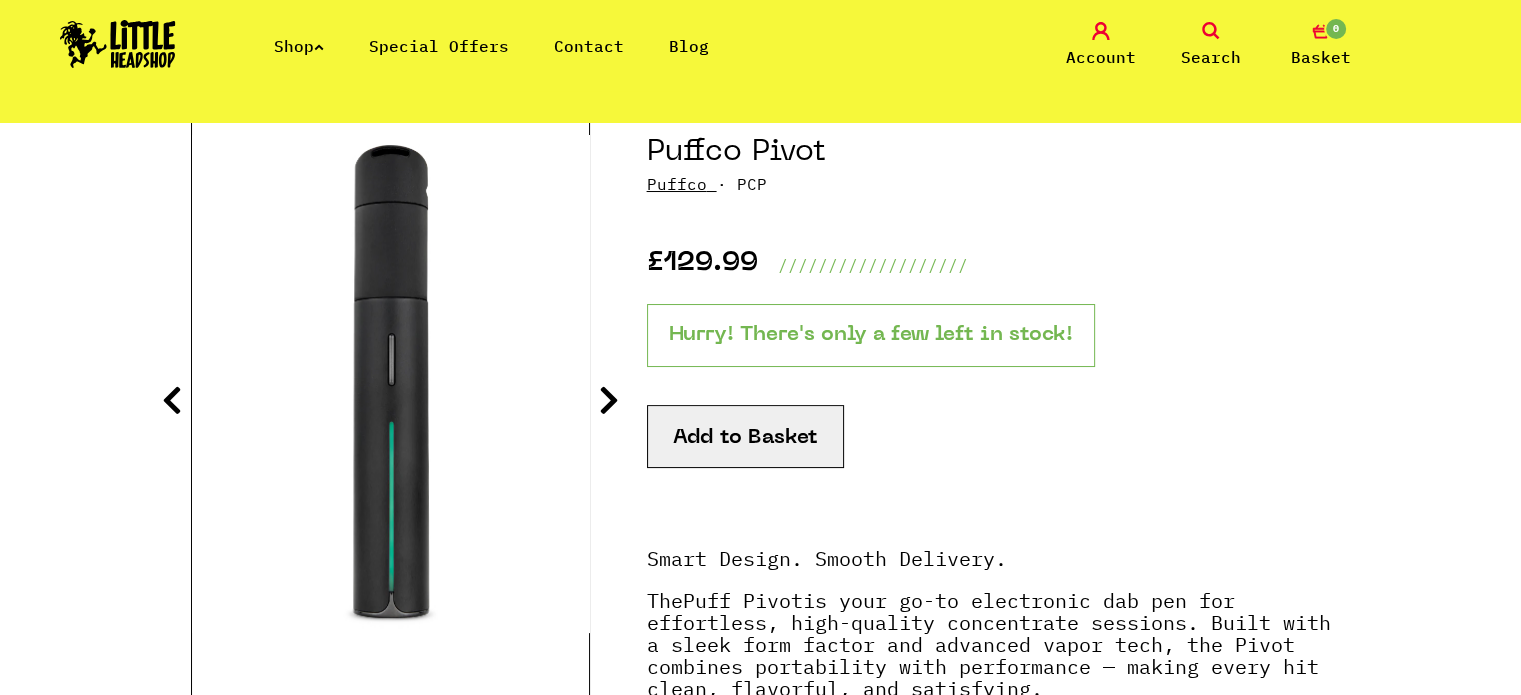 scroll, scrollTop: 300, scrollLeft: 0, axis: vertical 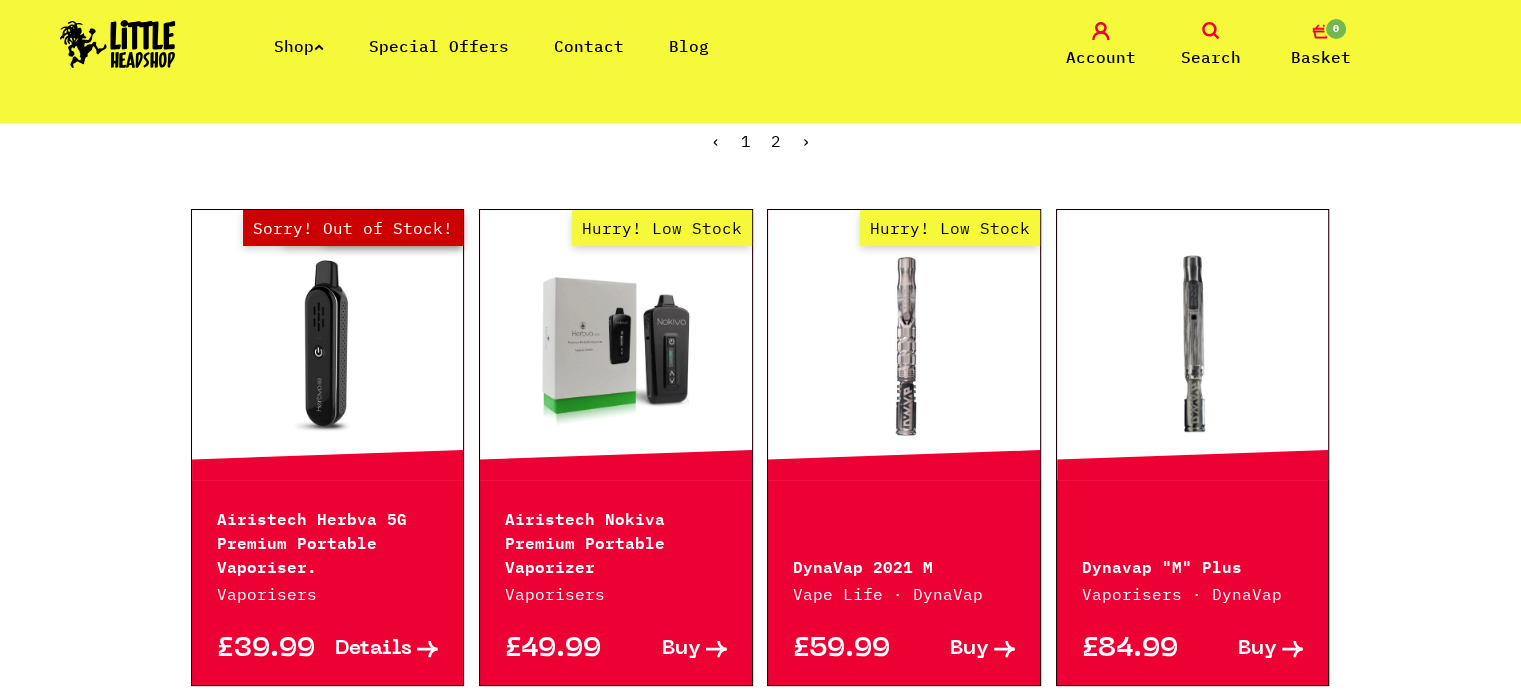click on "Buy" at bounding box center (681, 649) 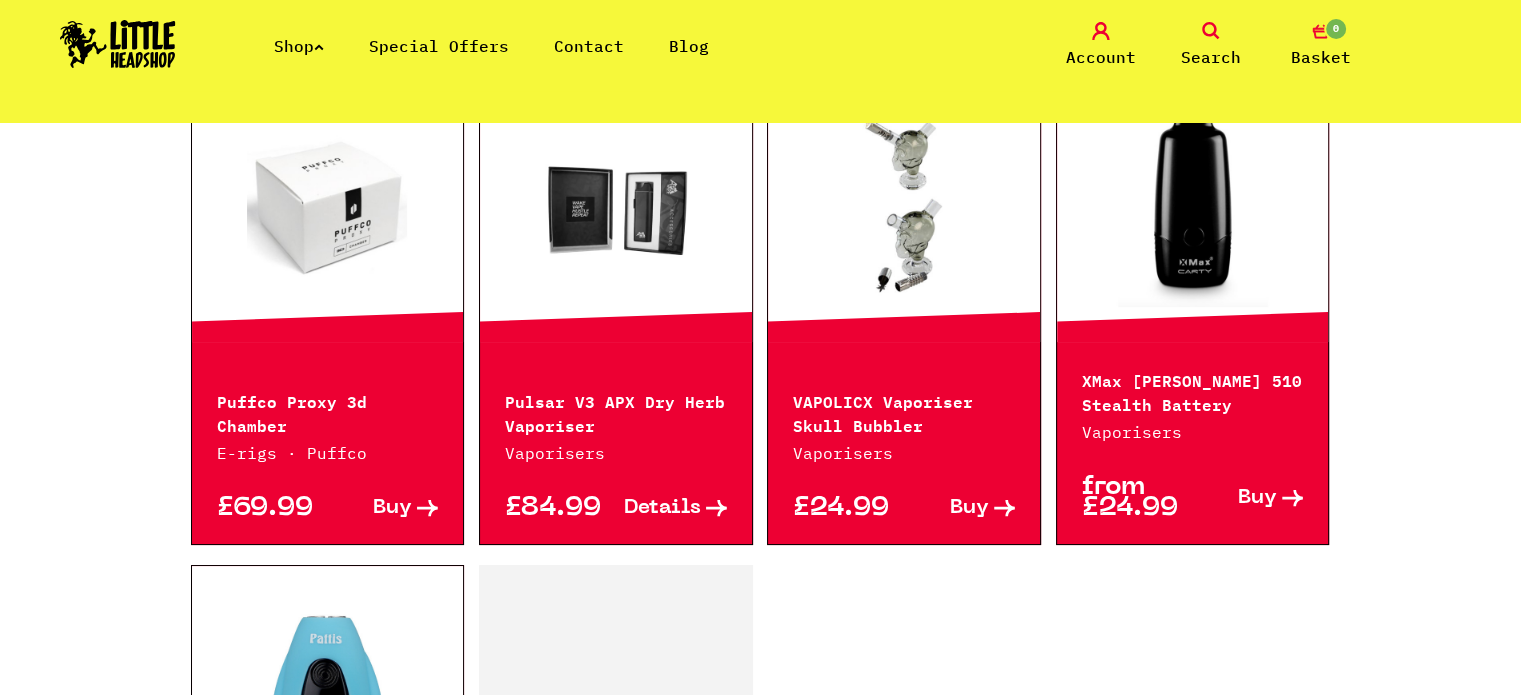 scroll, scrollTop: 2500, scrollLeft: 0, axis: vertical 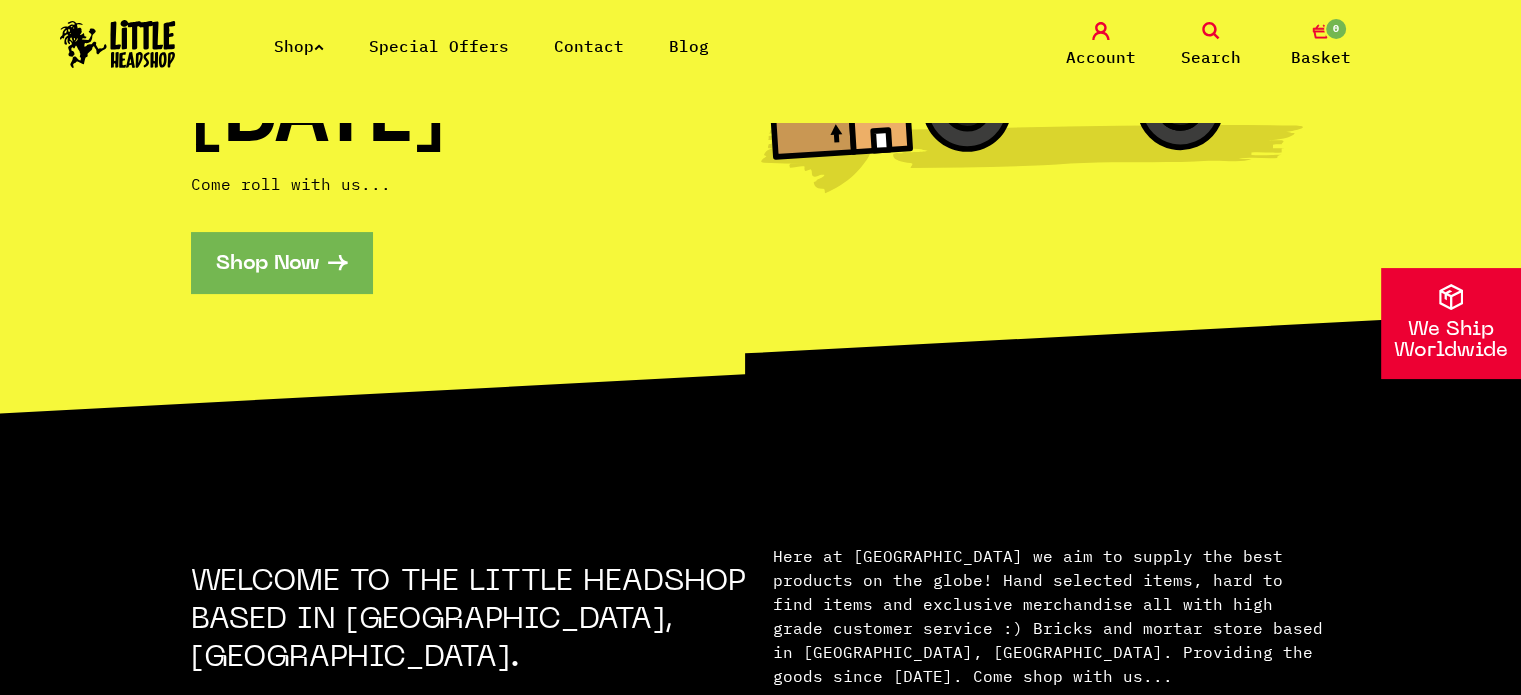 click on "Shop" at bounding box center [299, 46] 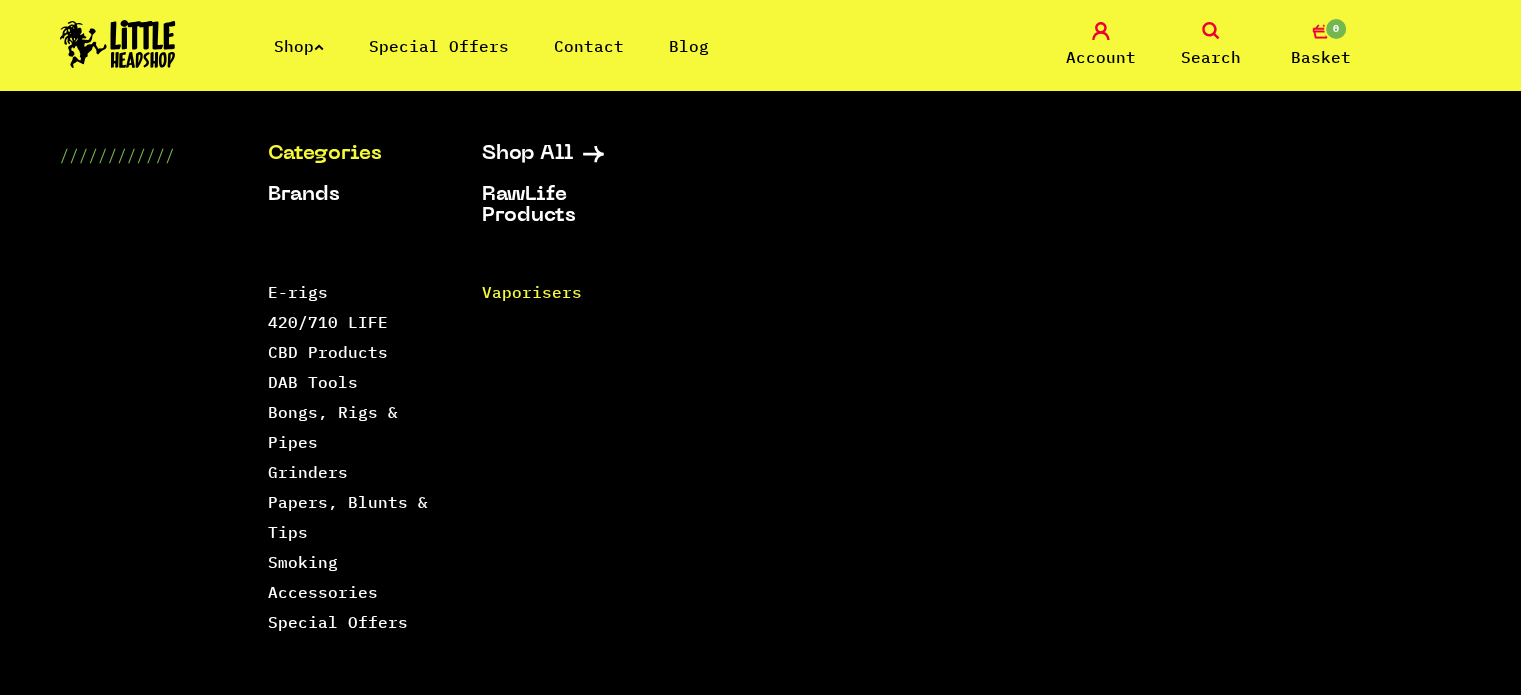 click on "Vaporisers" at bounding box center [532, 292] 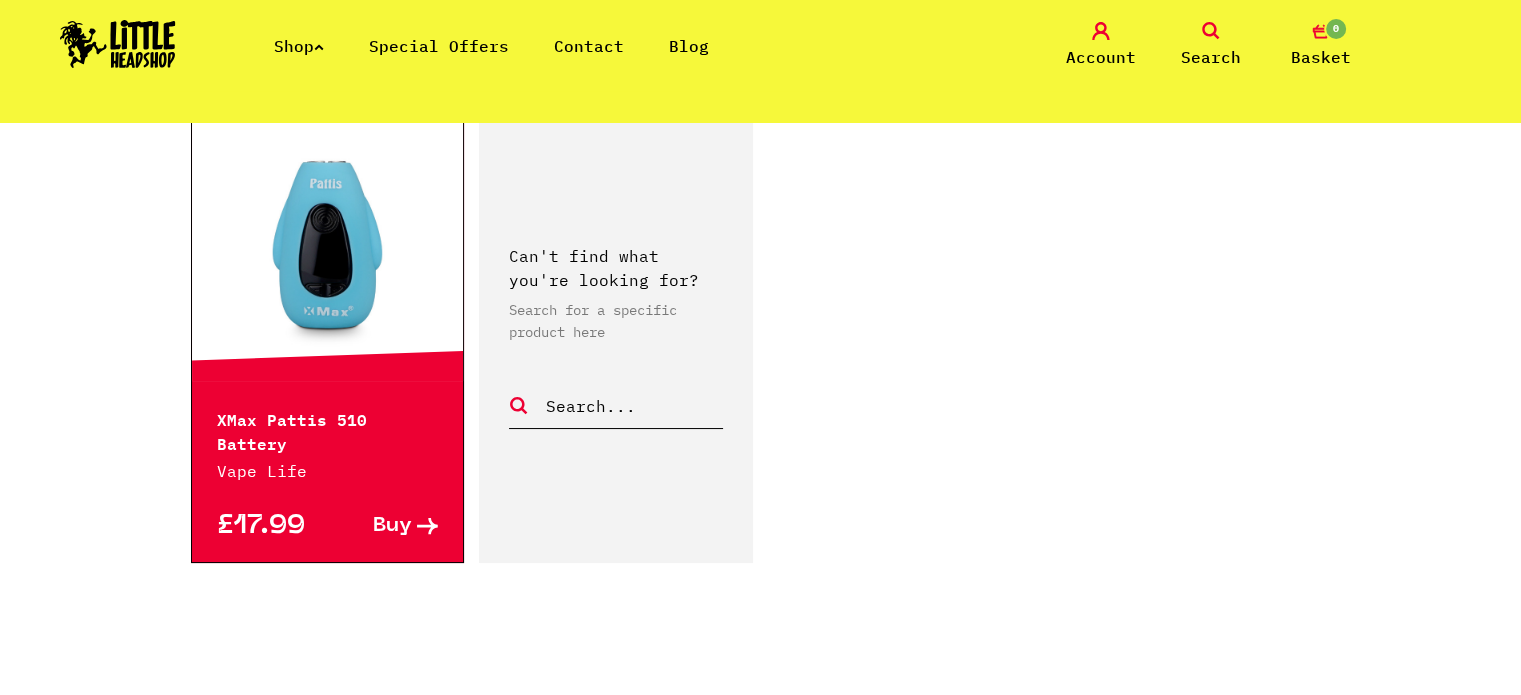 scroll, scrollTop: 3100, scrollLeft: 0, axis: vertical 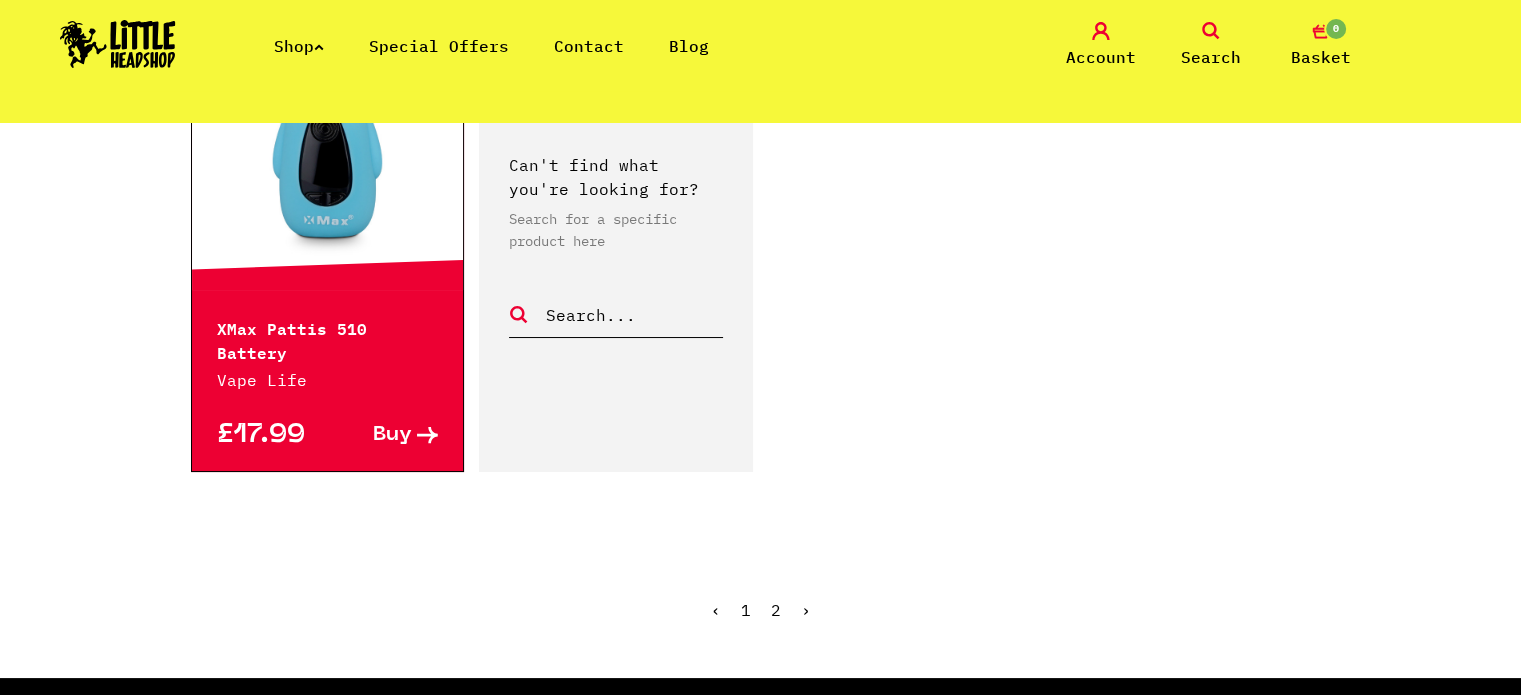 click on "2" at bounding box center [776, 610] 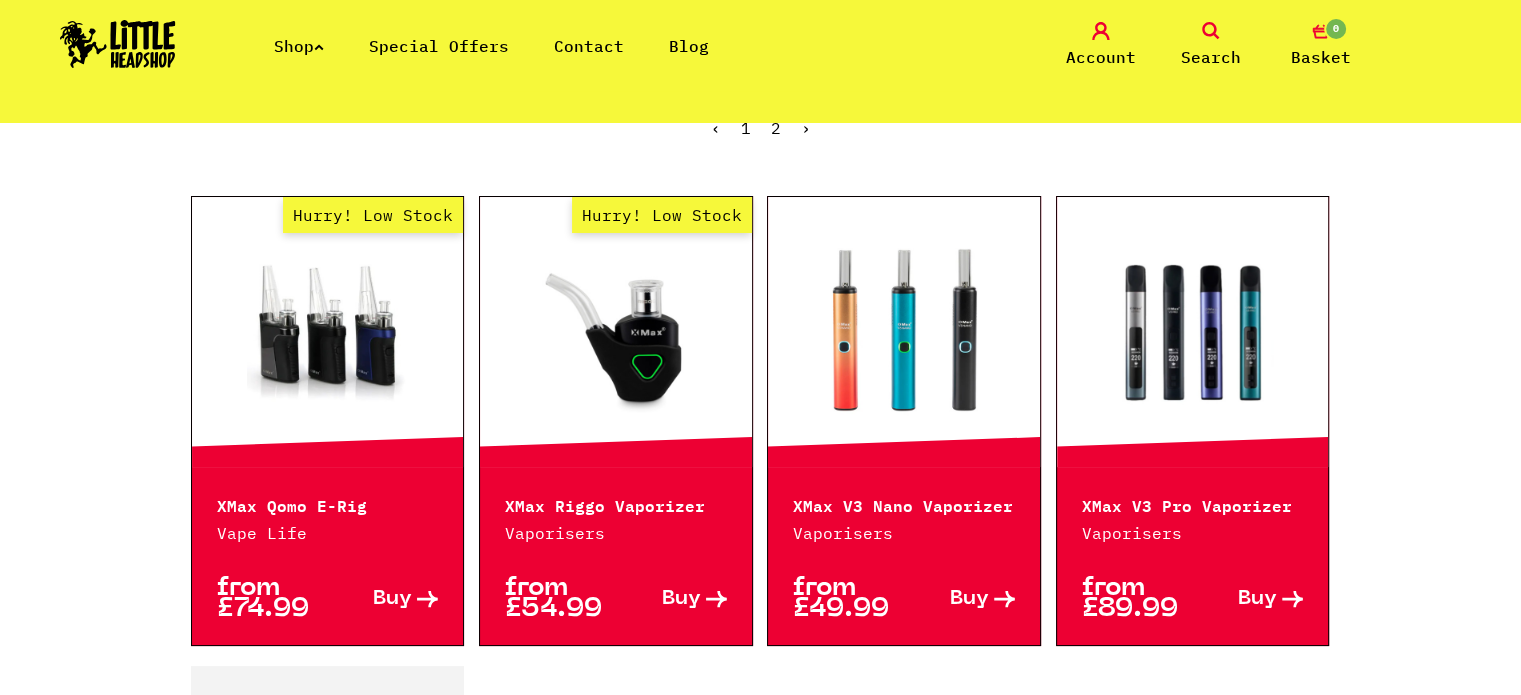 scroll, scrollTop: 600, scrollLeft: 0, axis: vertical 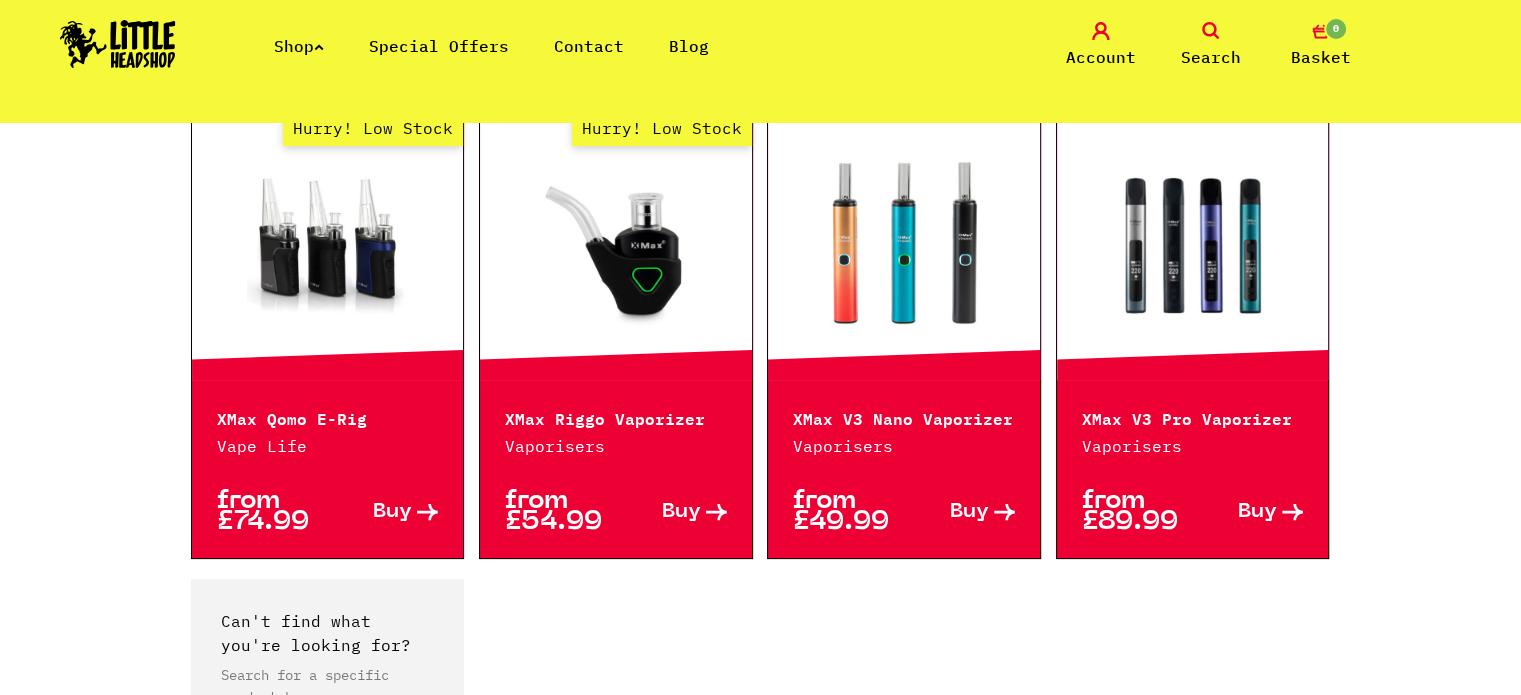 click on "Hurry! Low Stock" at bounding box center [328, 245] 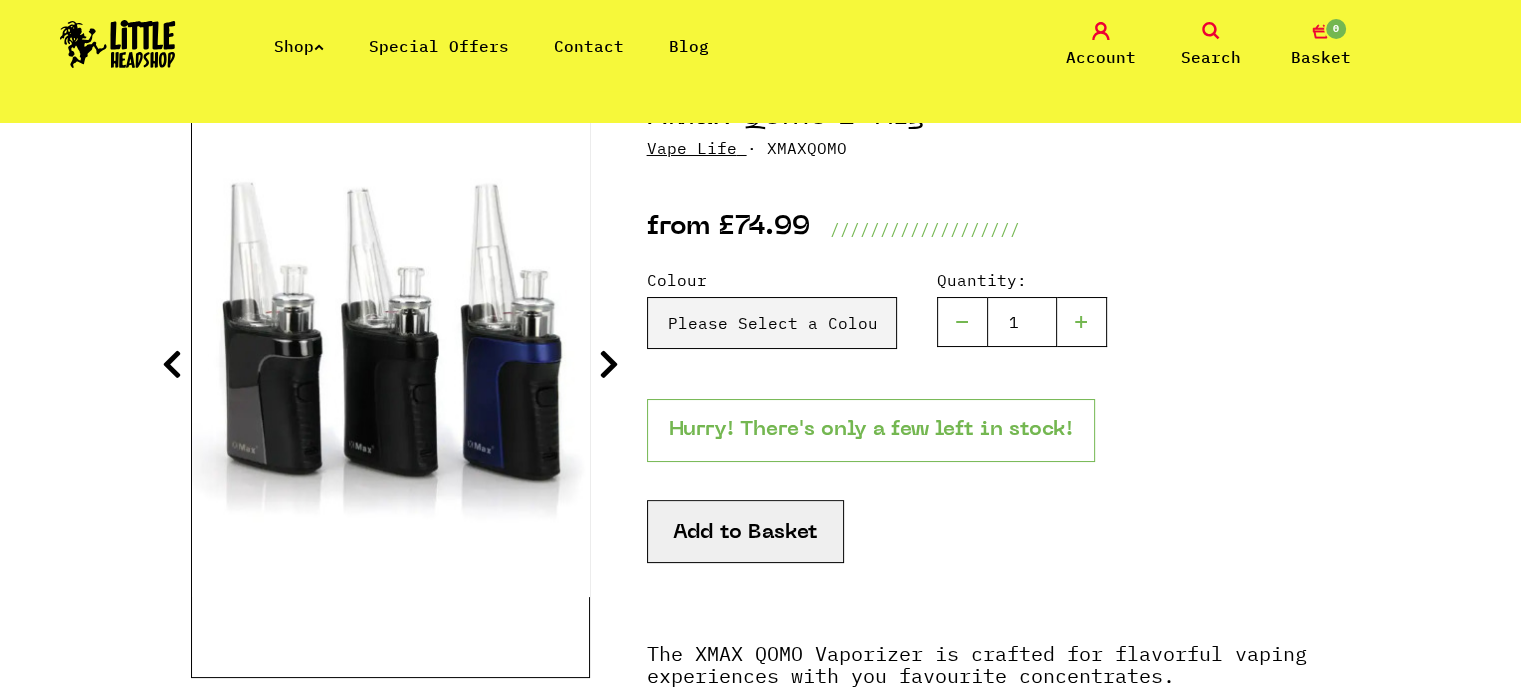 scroll, scrollTop: 300, scrollLeft: 0, axis: vertical 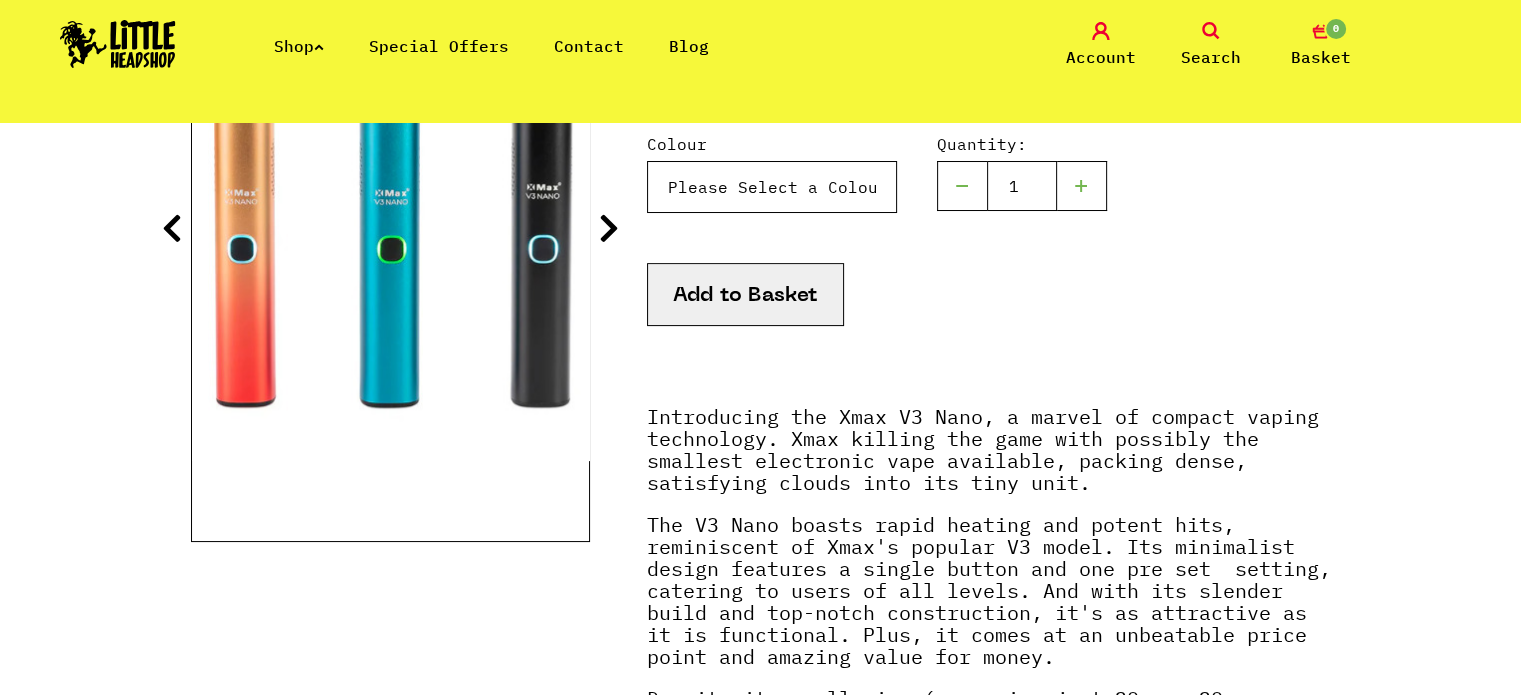 click on "Please Select a Colour
Black - £49.99
Blue - £49.99
Orange - £49.99" at bounding box center [772, 187] 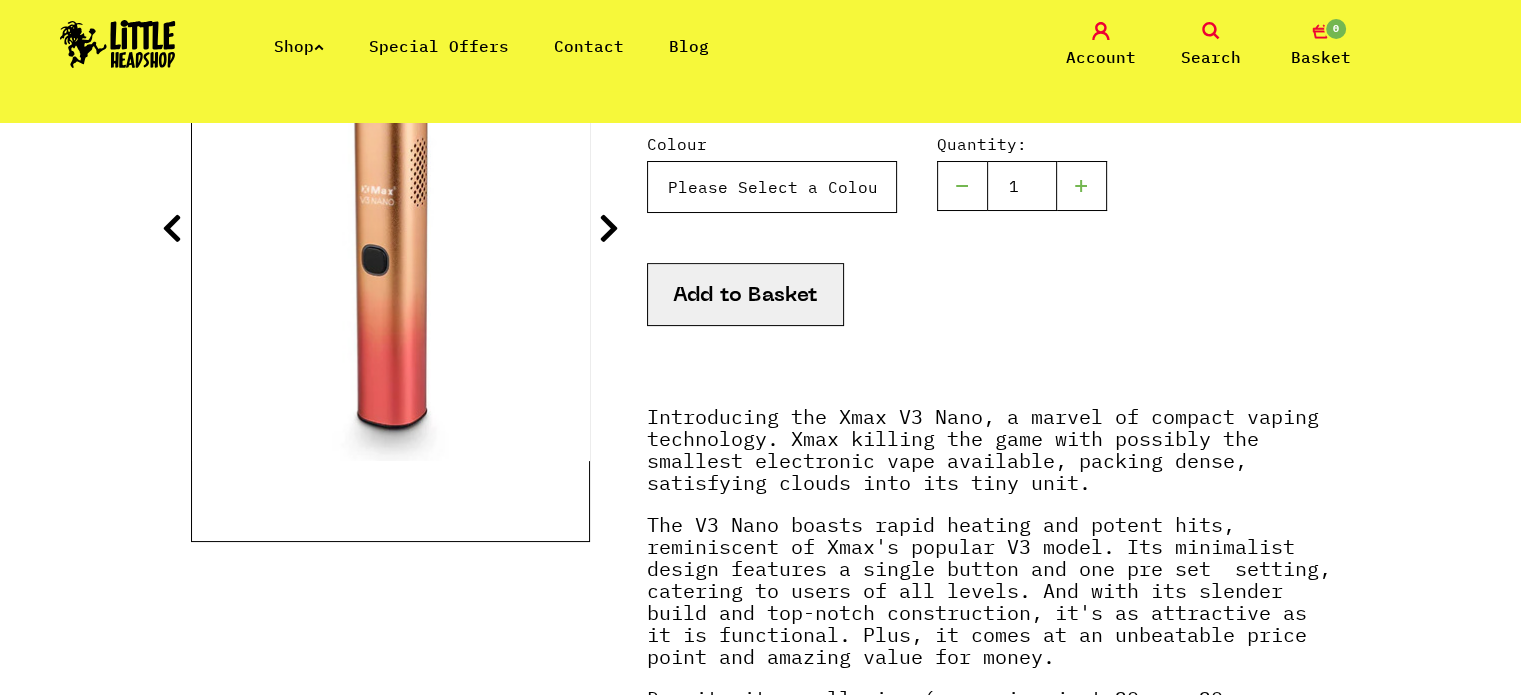 click on "Please Select a Colour
Black - £49.99
Blue - £49.99
Orange - £49.99" at bounding box center (772, 187) 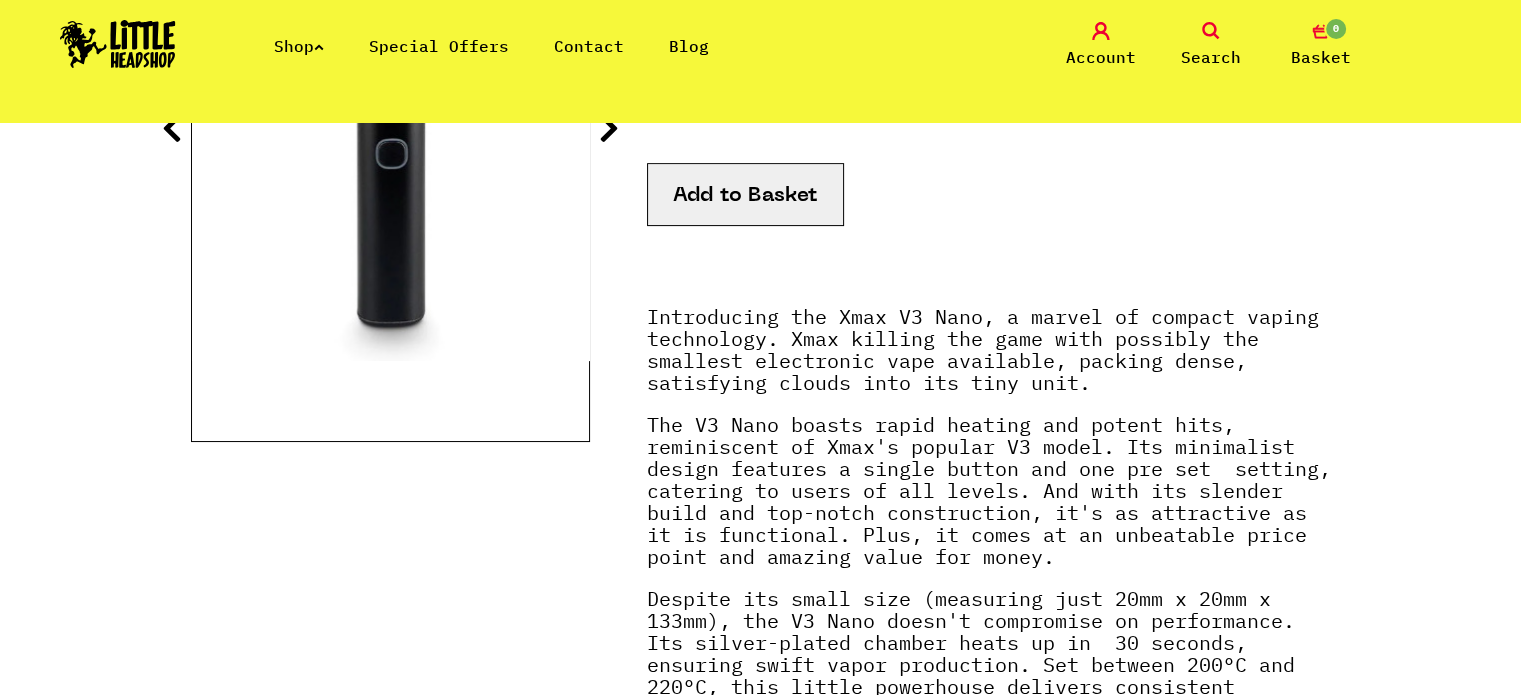 scroll, scrollTop: 0, scrollLeft: 0, axis: both 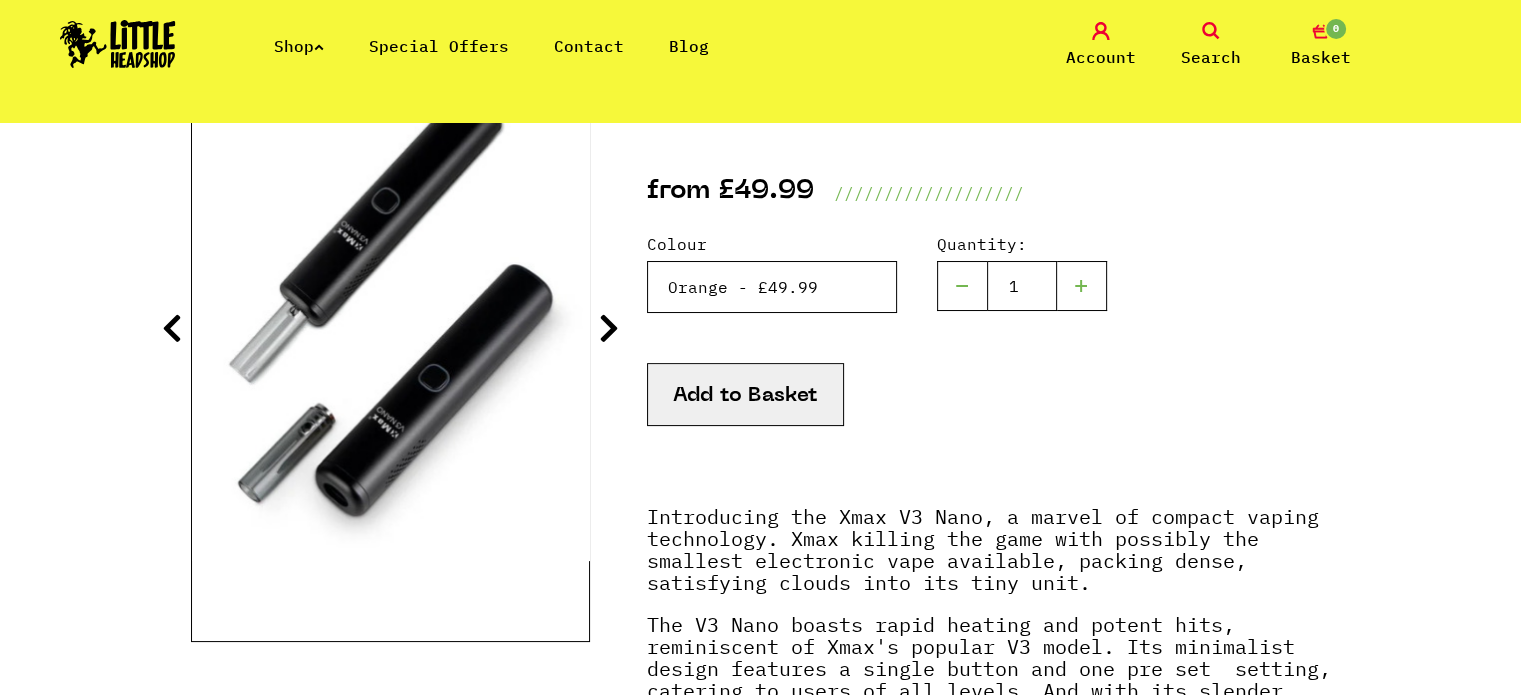 click on "Please Select a Colour
Black - £49.99
Blue - £49.99
Orange - £49.99" at bounding box center (772, 287) 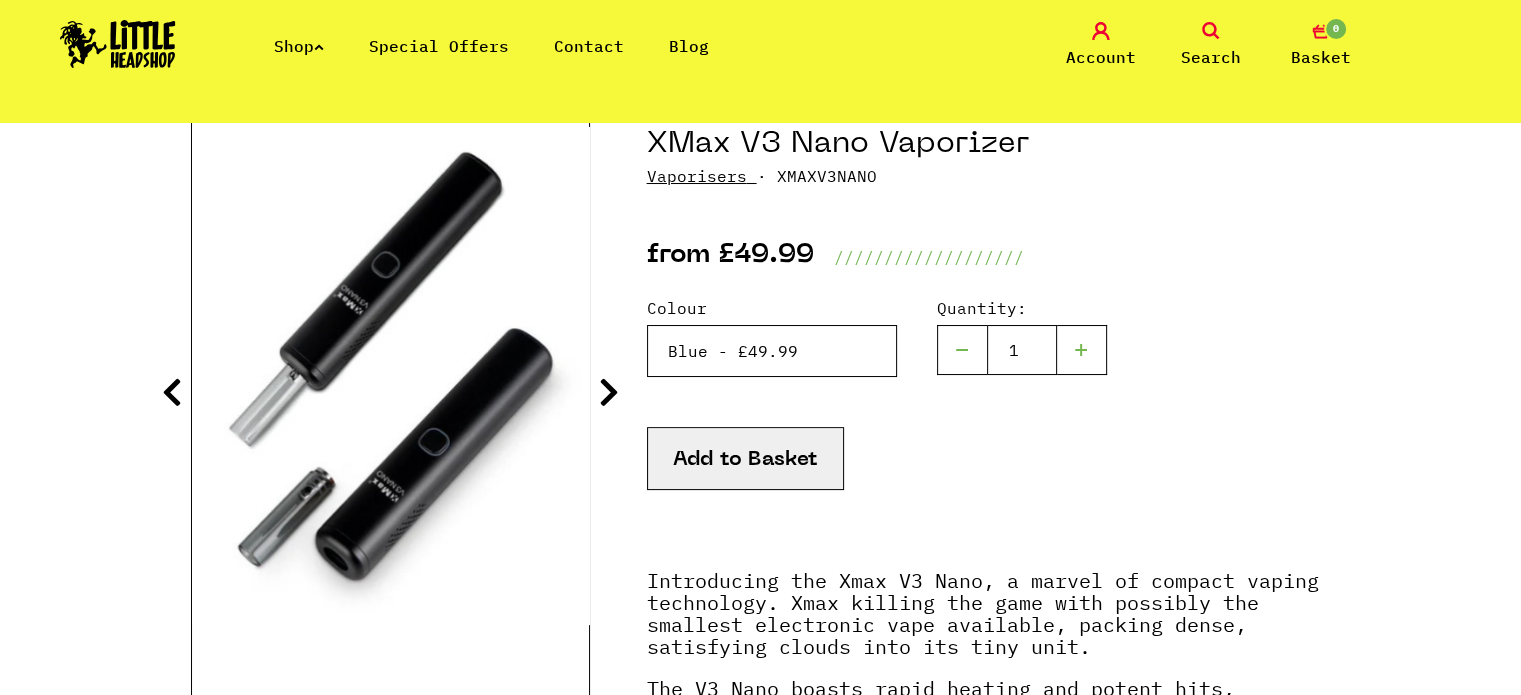 scroll, scrollTop: 0, scrollLeft: 0, axis: both 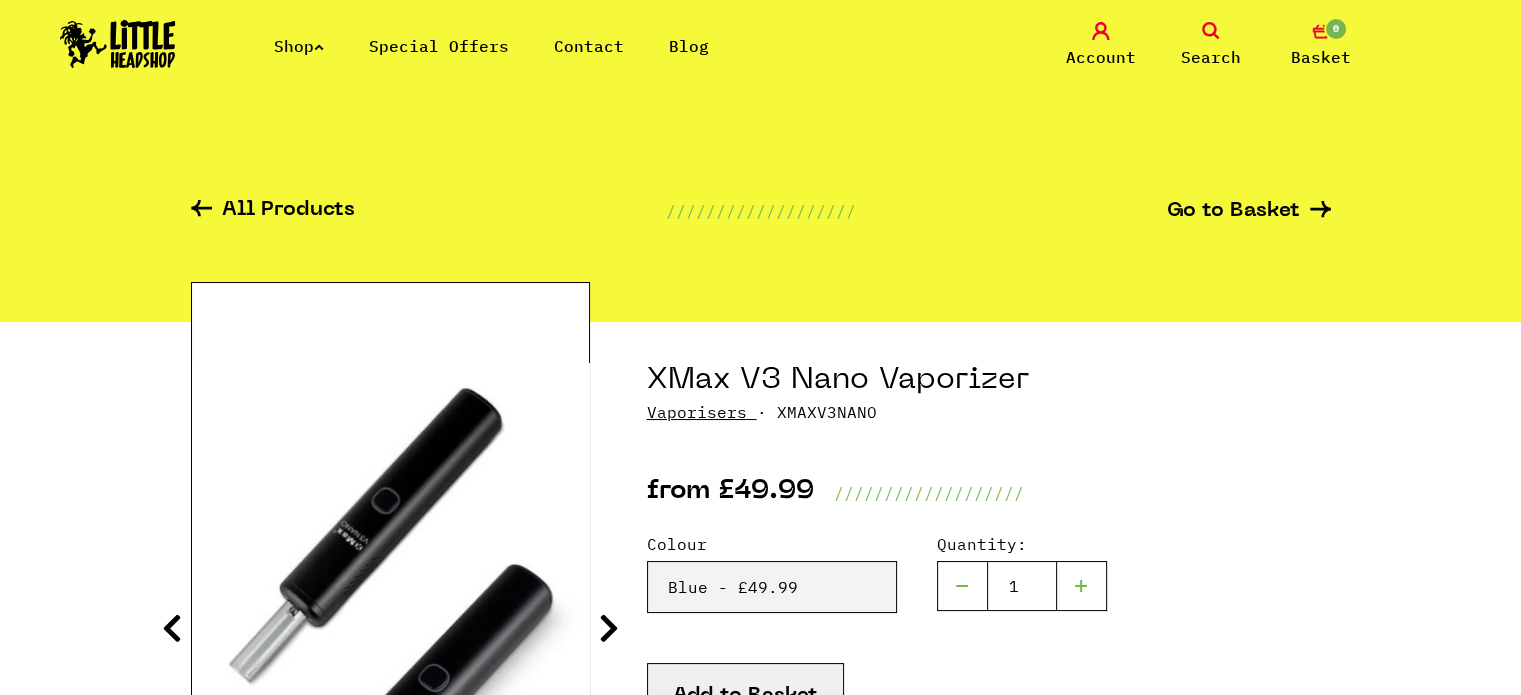 click at bounding box center [609, 628] 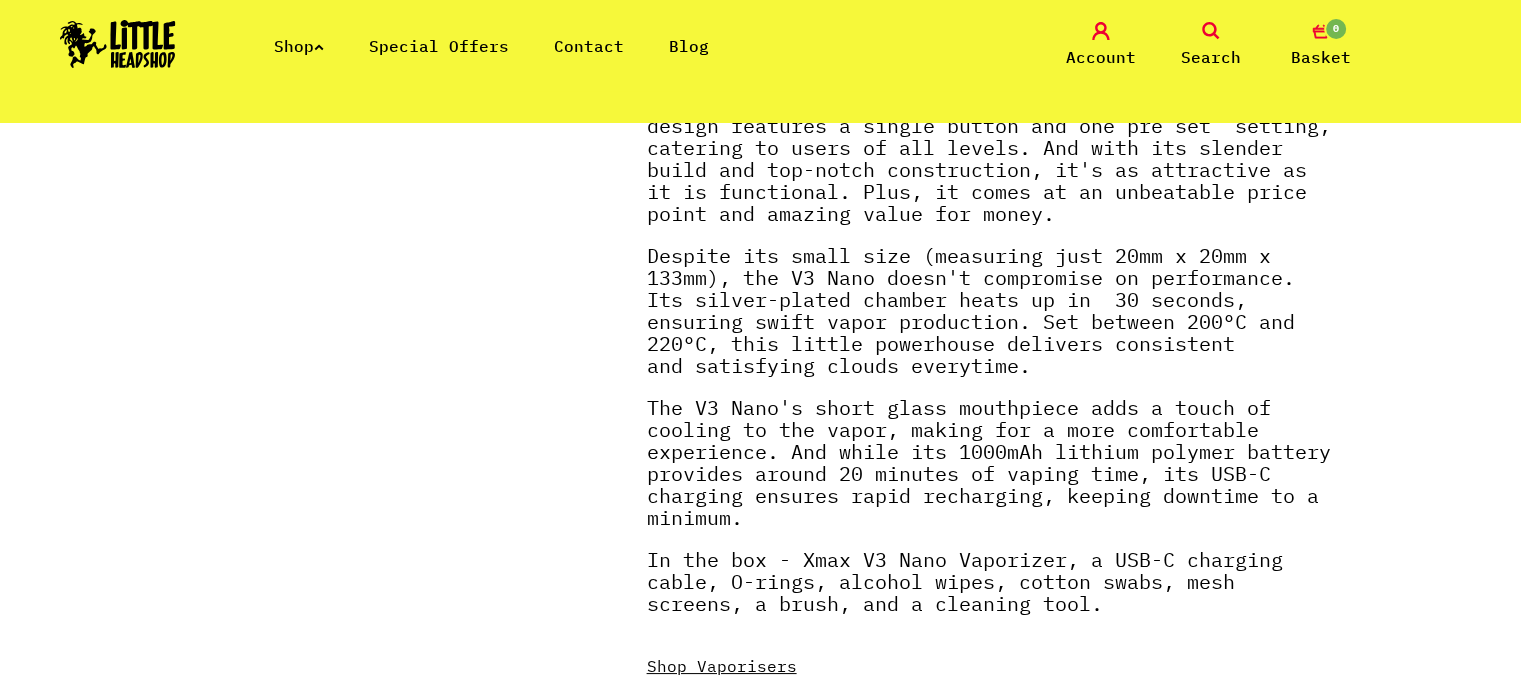 scroll, scrollTop: 900, scrollLeft: 0, axis: vertical 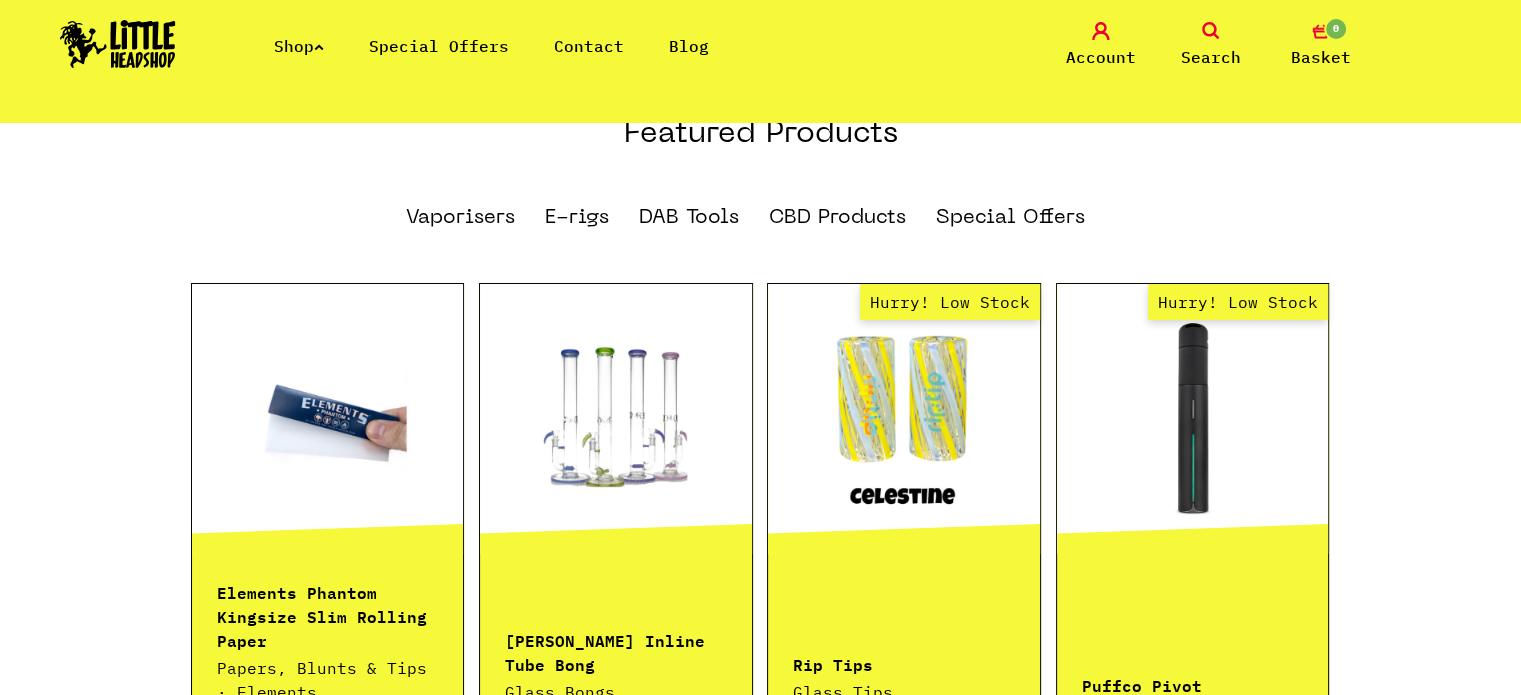 click on "Shop" at bounding box center [299, 46] 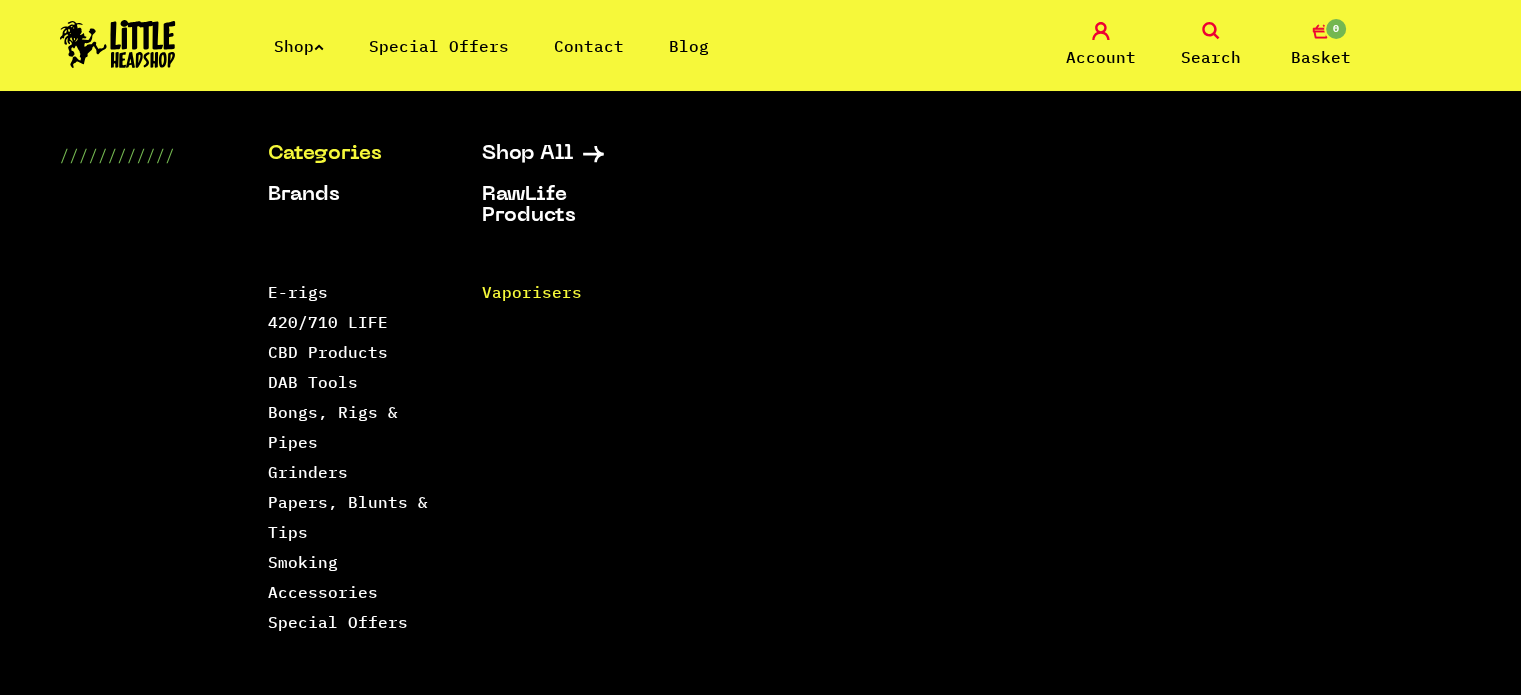 click on "Vaporisers" at bounding box center (532, 292) 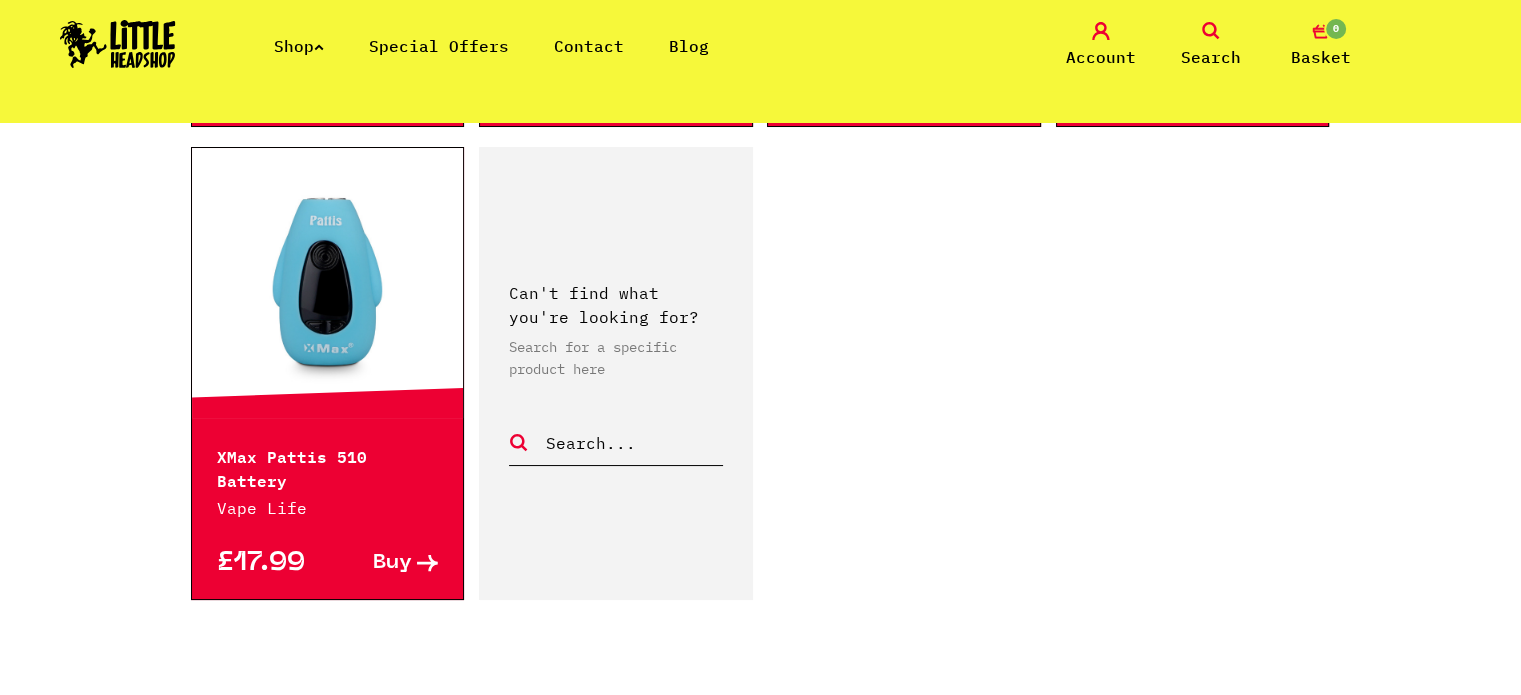 scroll, scrollTop: 3000, scrollLeft: 0, axis: vertical 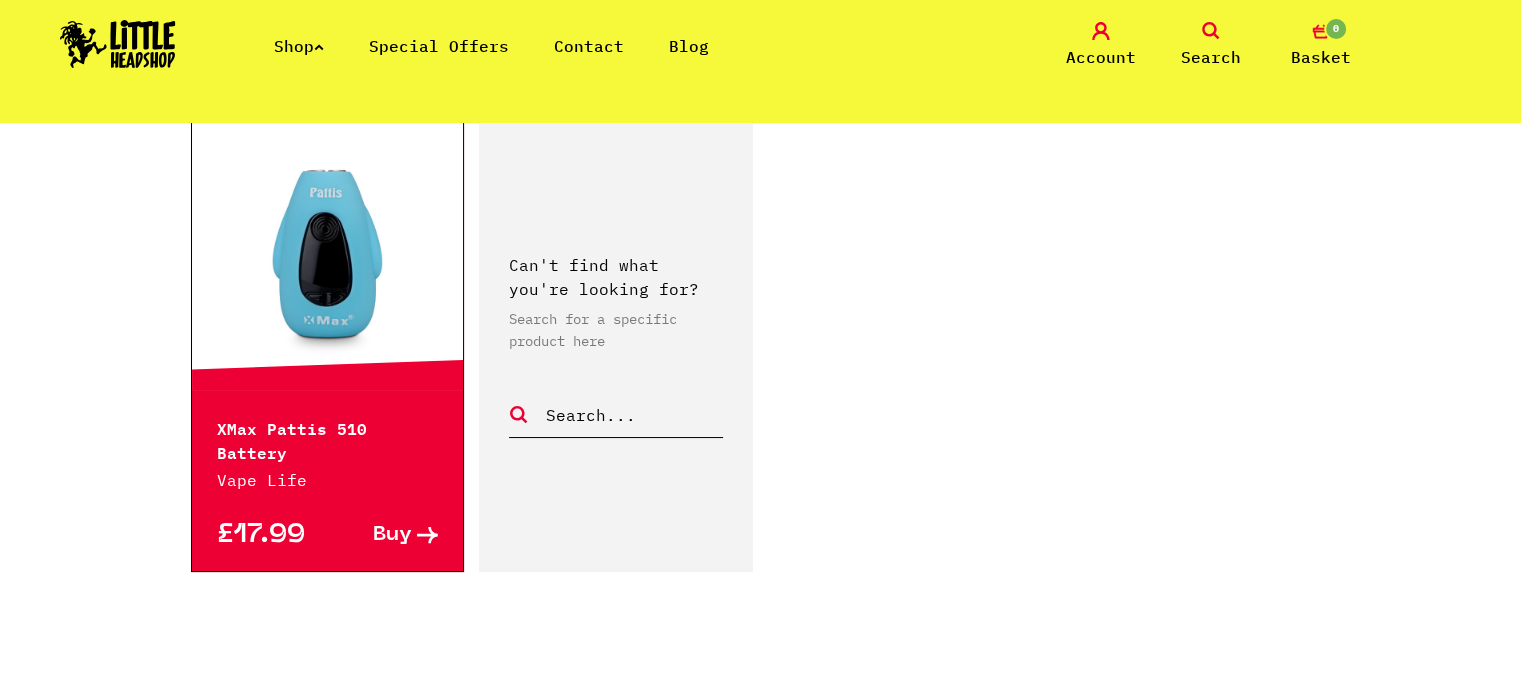 click on "›" at bounding box center (806, 710) 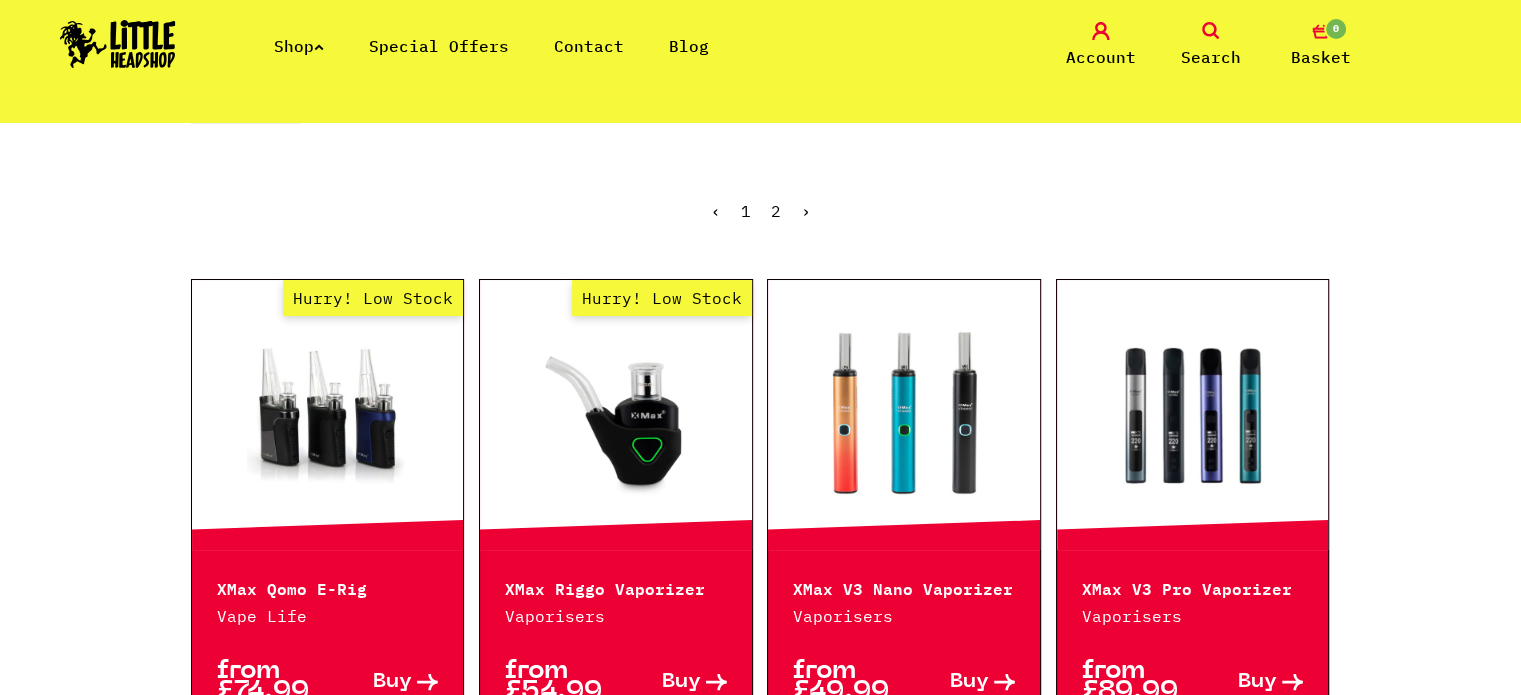 scroll, scrollTop: 500, scrollLeft: 0, axis: vertical 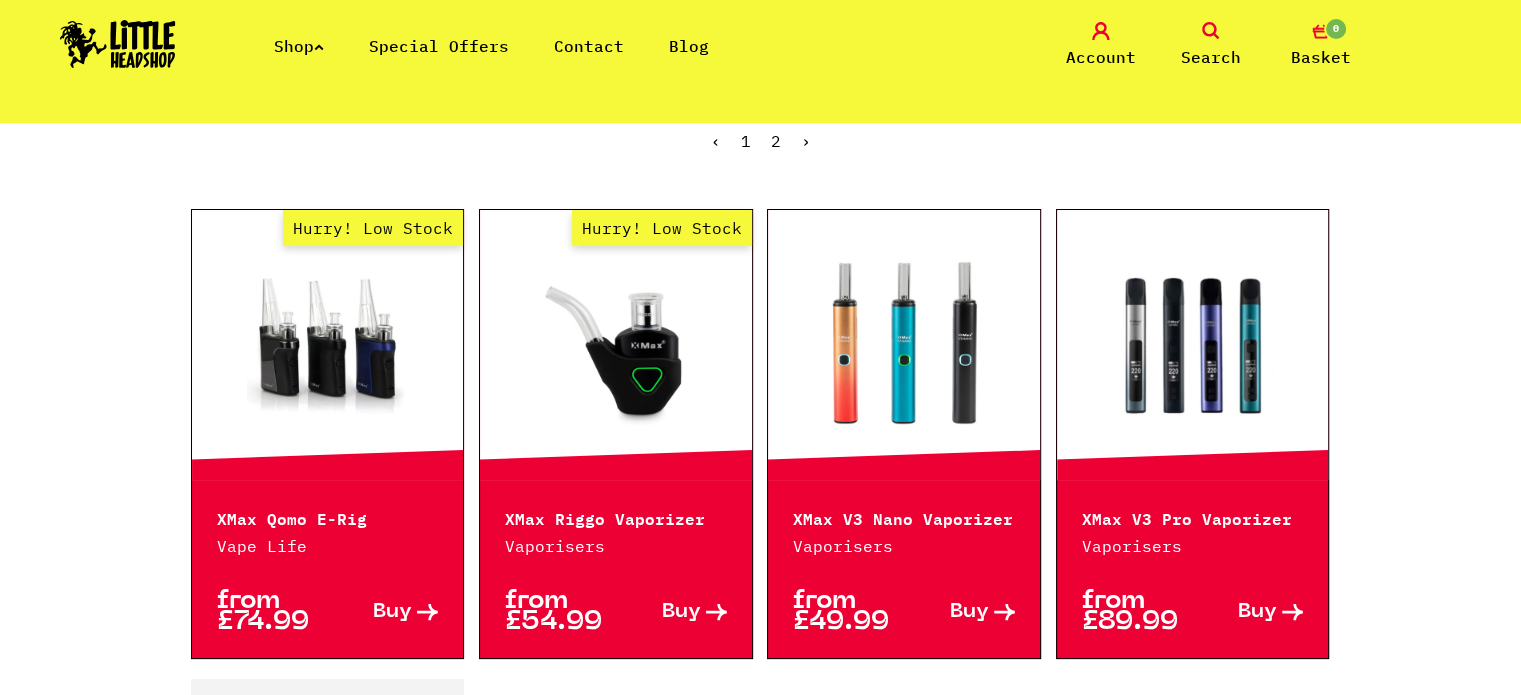 click on "Hurry! Low Stock" at bounding box center [616, 345] 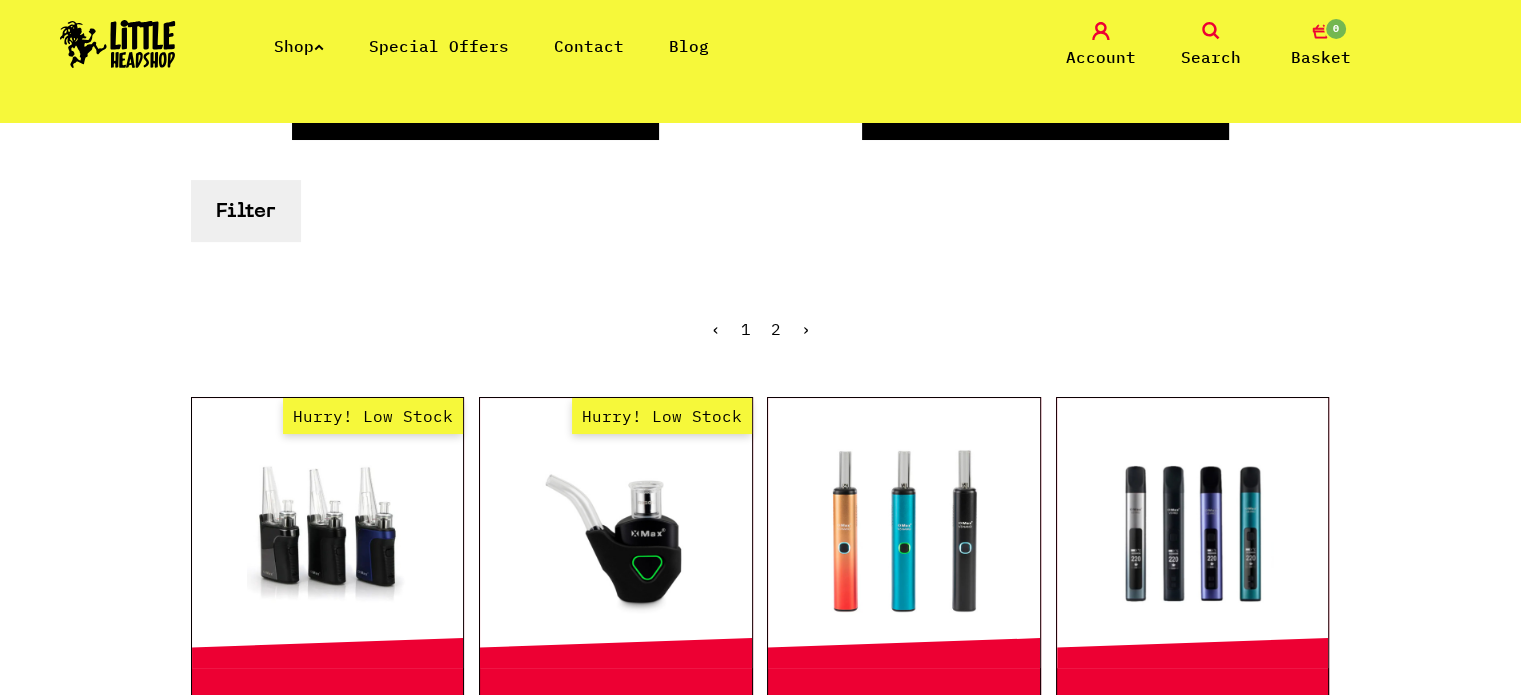 scroll, scrollTop: 300, scrollLeft: 0, axis: vertical 